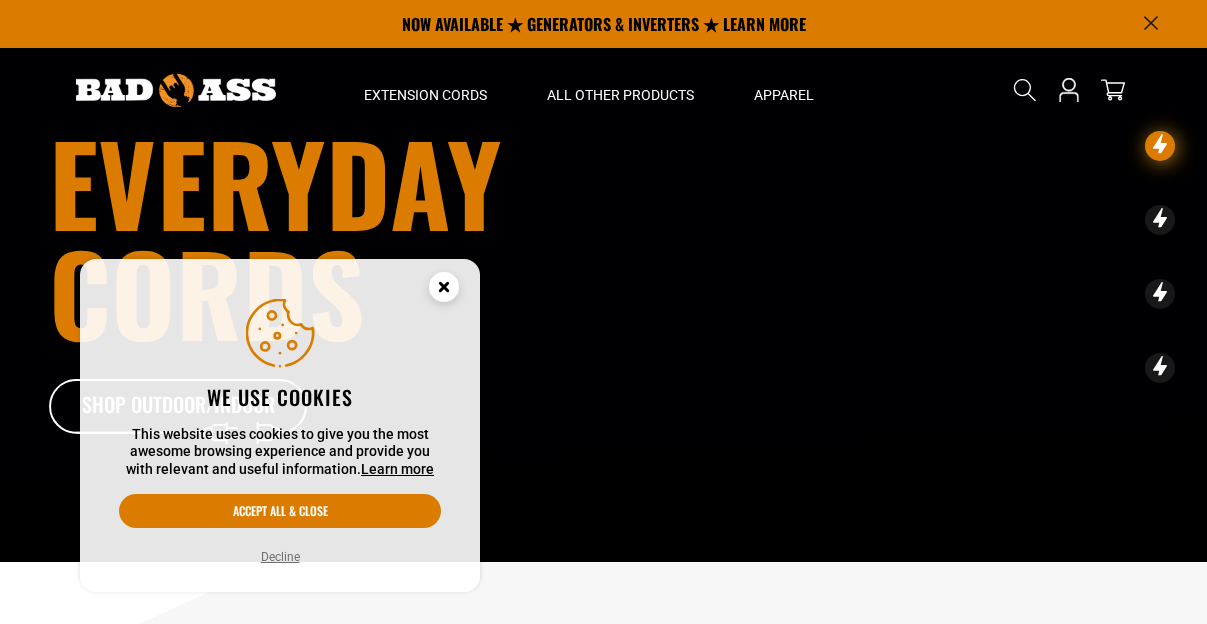 click on "Accept all & close" at bounding box center [280, 511] 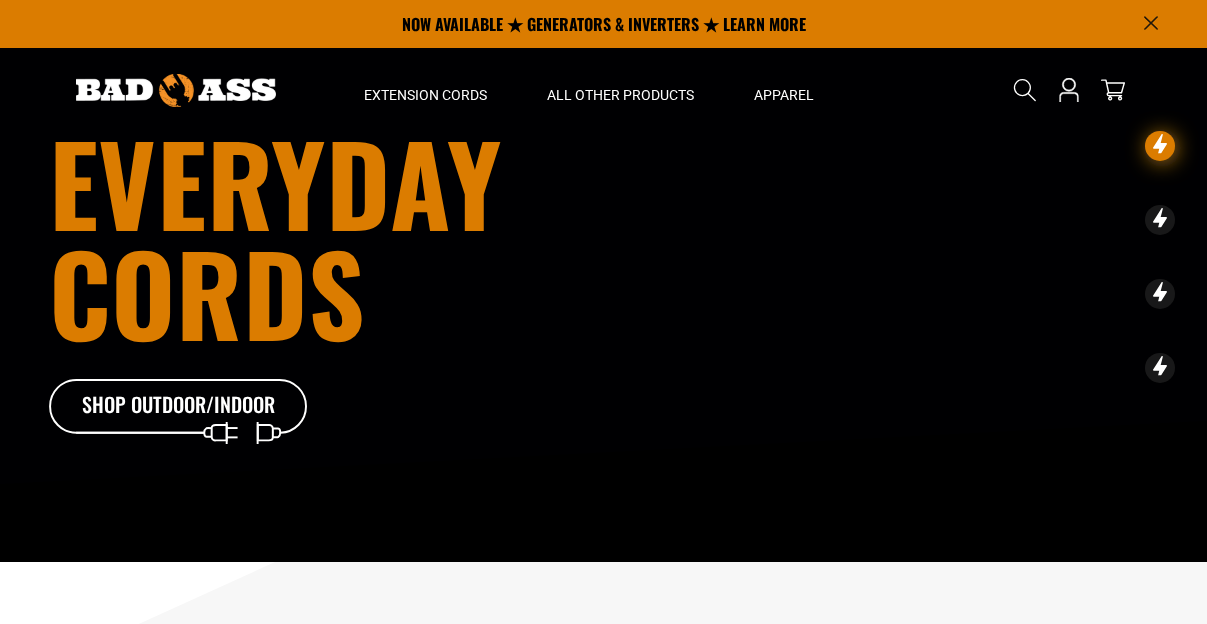 scroll, scrollTop: 0, scrollLeft: 0, axis: both 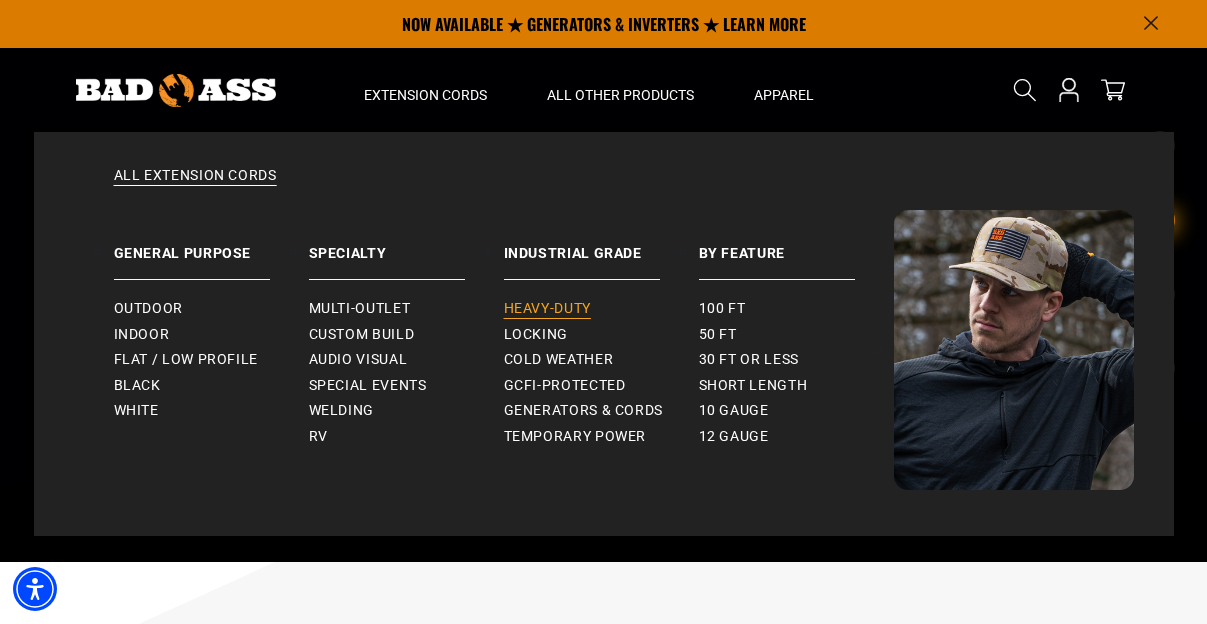 click on "Heavy-Duty" at bounding box center [547, 309] 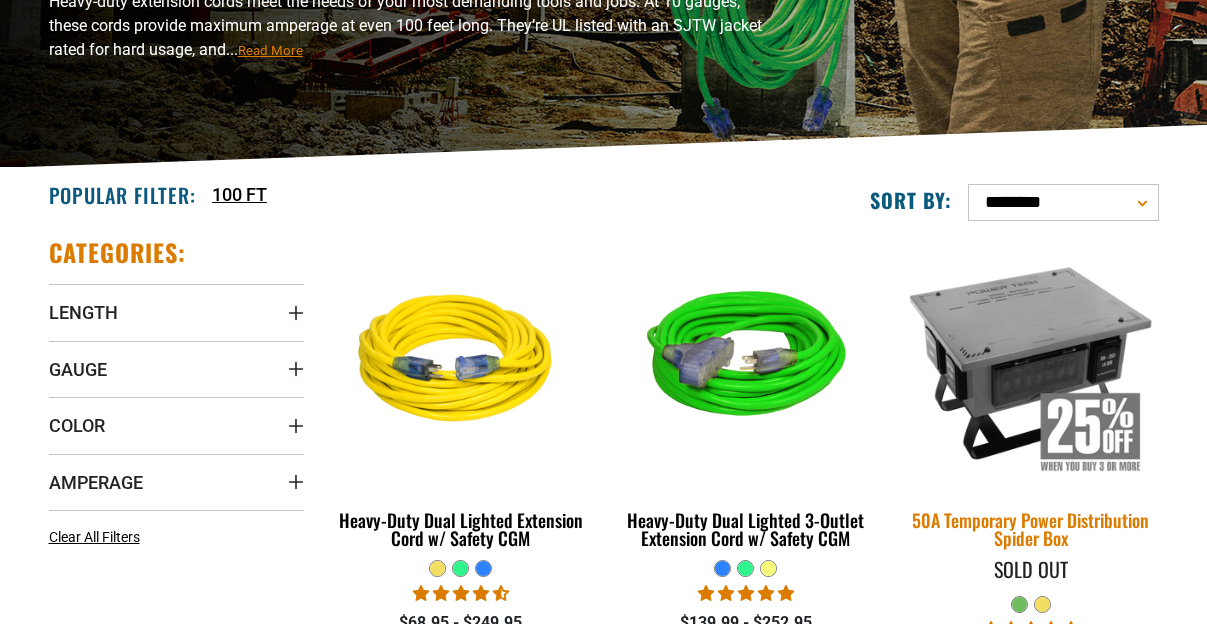 scroll, scrollTop: 339, scrollLeft: 0, axis: vertical 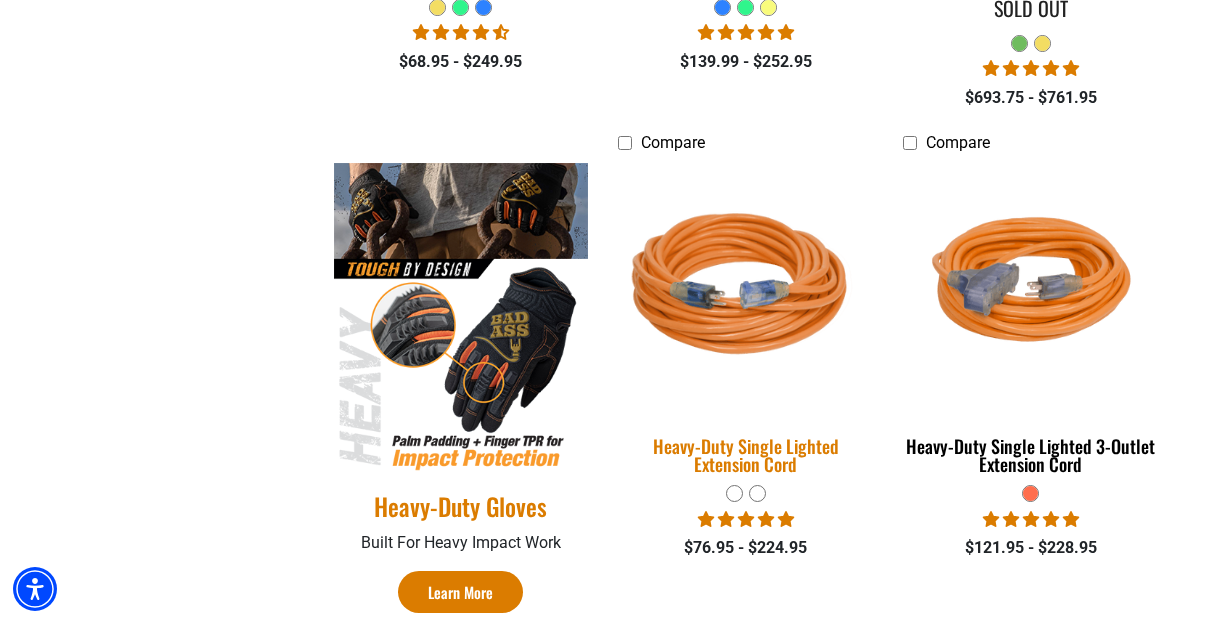 click on "Heavy-Duty Single Lighted Extension Cord" at bounding box center (745, 455) 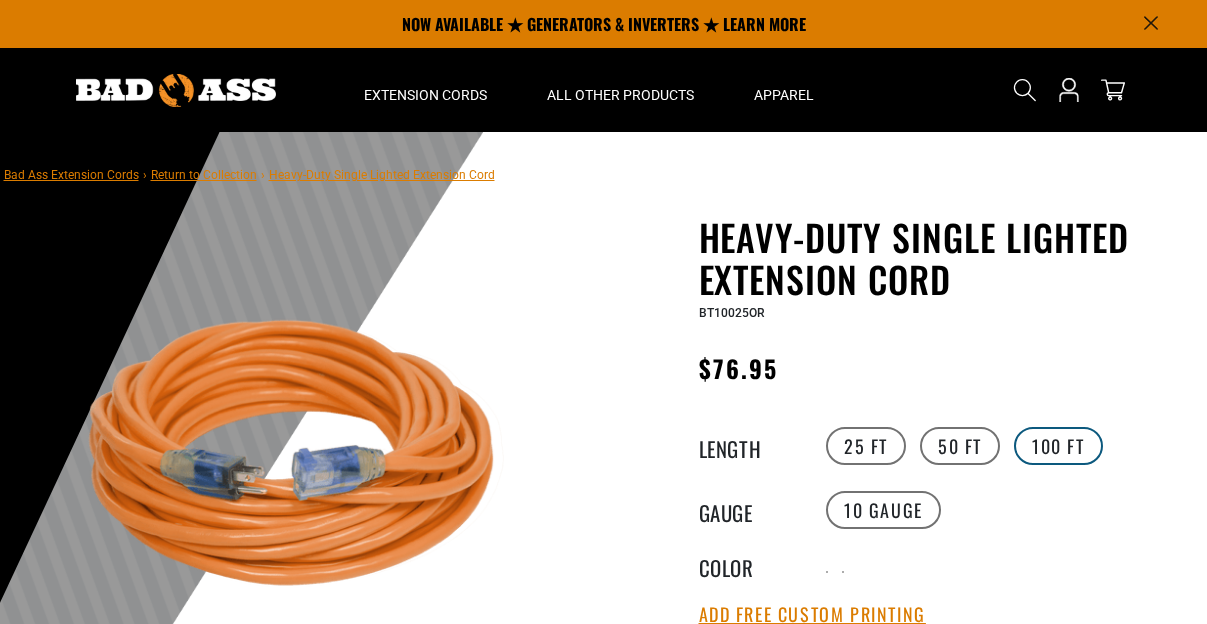 scroll, scrollTop: 0, scrollLeft: 0, axis: both 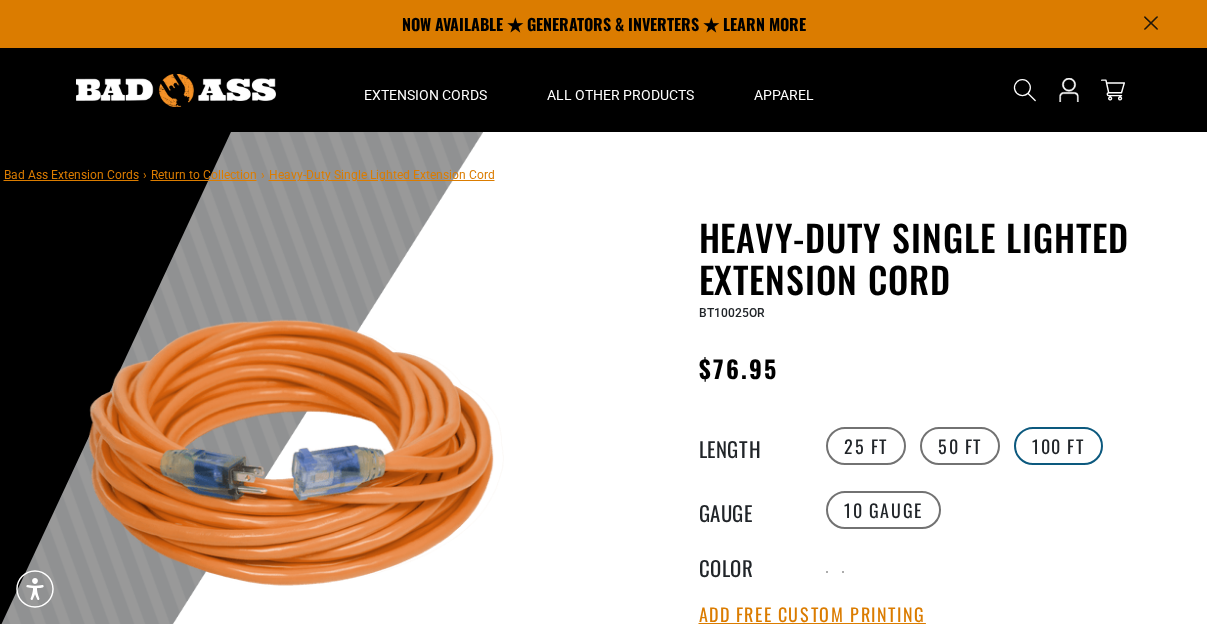 click on "100 FT" at bounding box center (1058, 446) 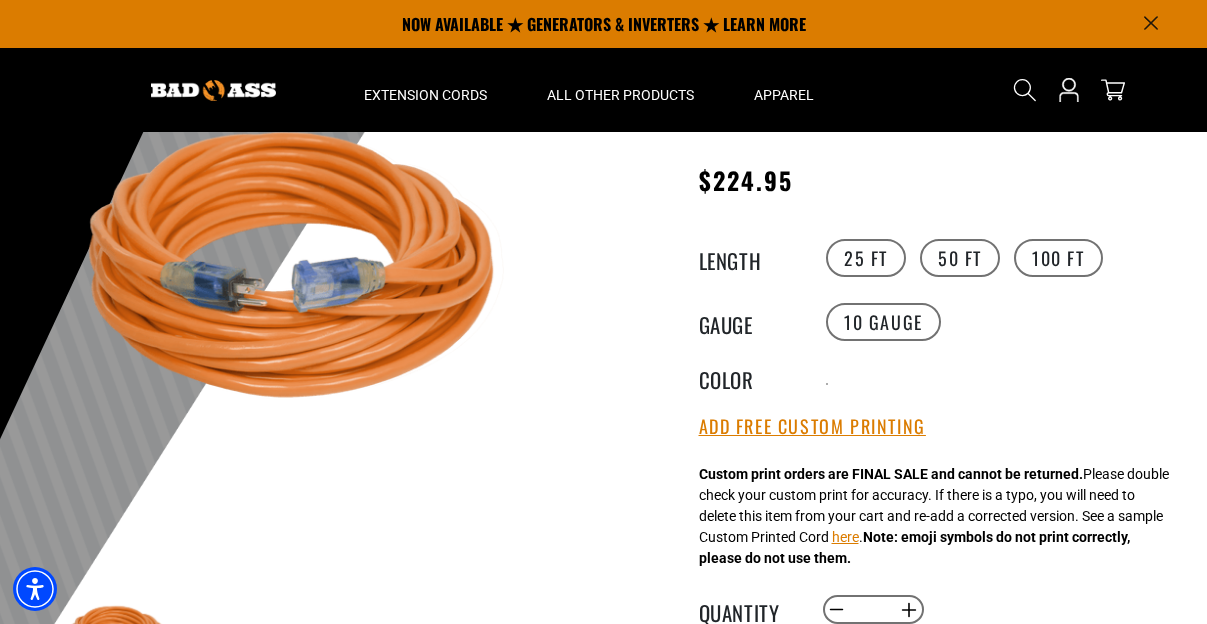 scroll, scrollTop: 184, scrollLeft: 0, axis: vertical 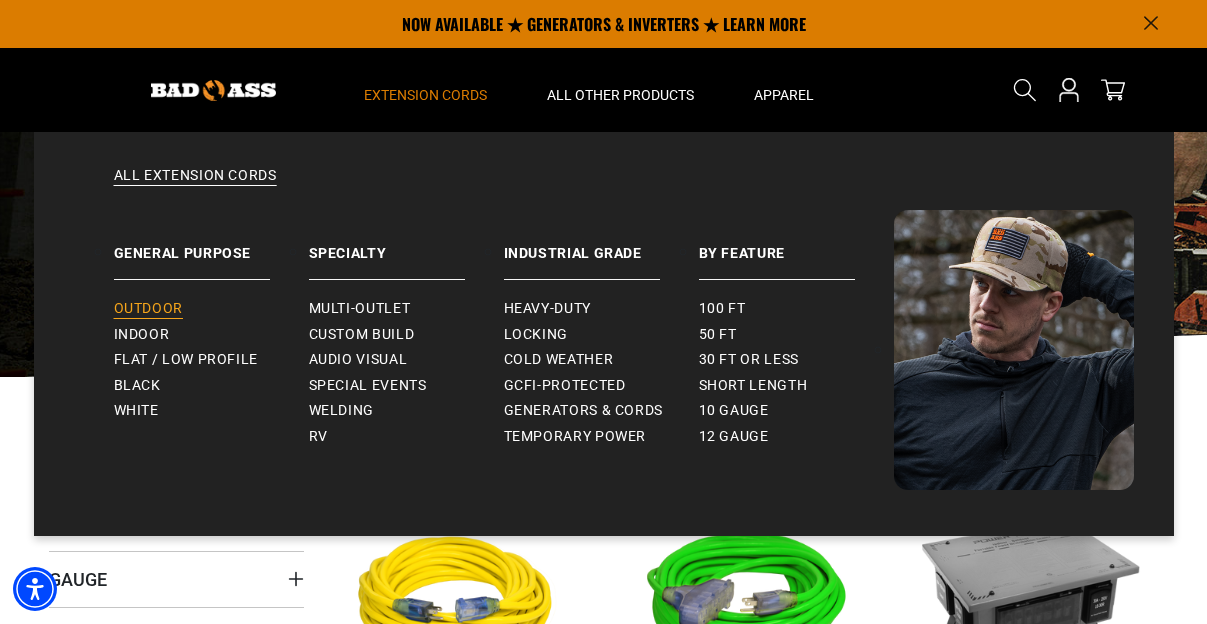 click on "Outdoor" at bounding box center [148, 309] 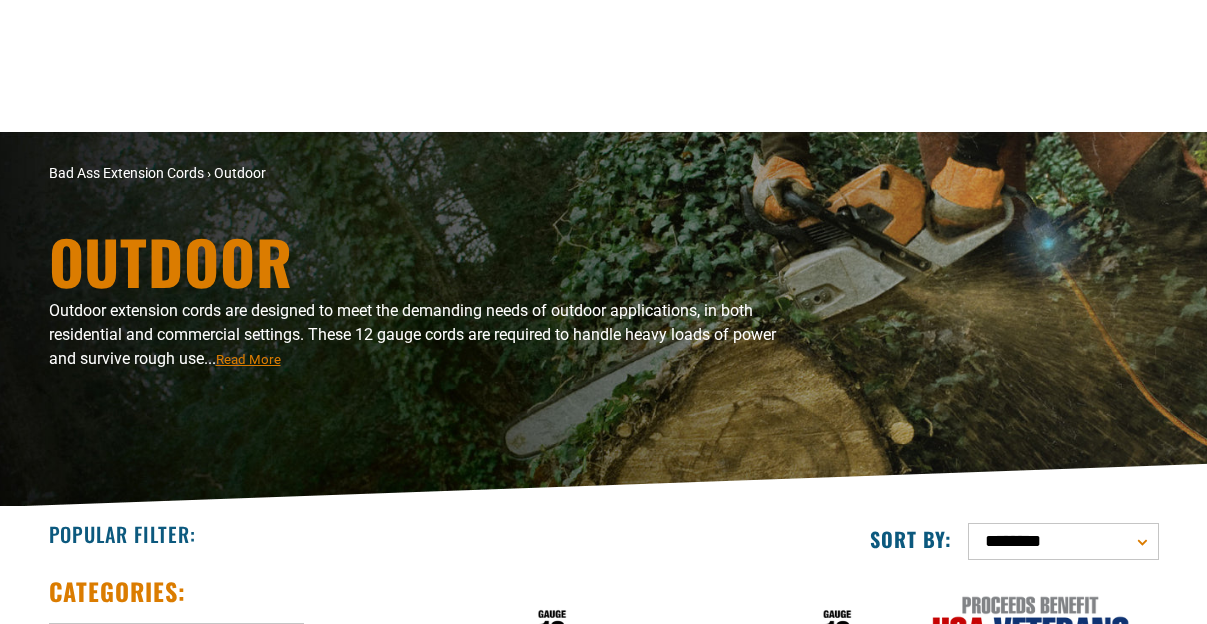 scroll, scrollTop: 734, scrollLeft: 0, axis: vertical 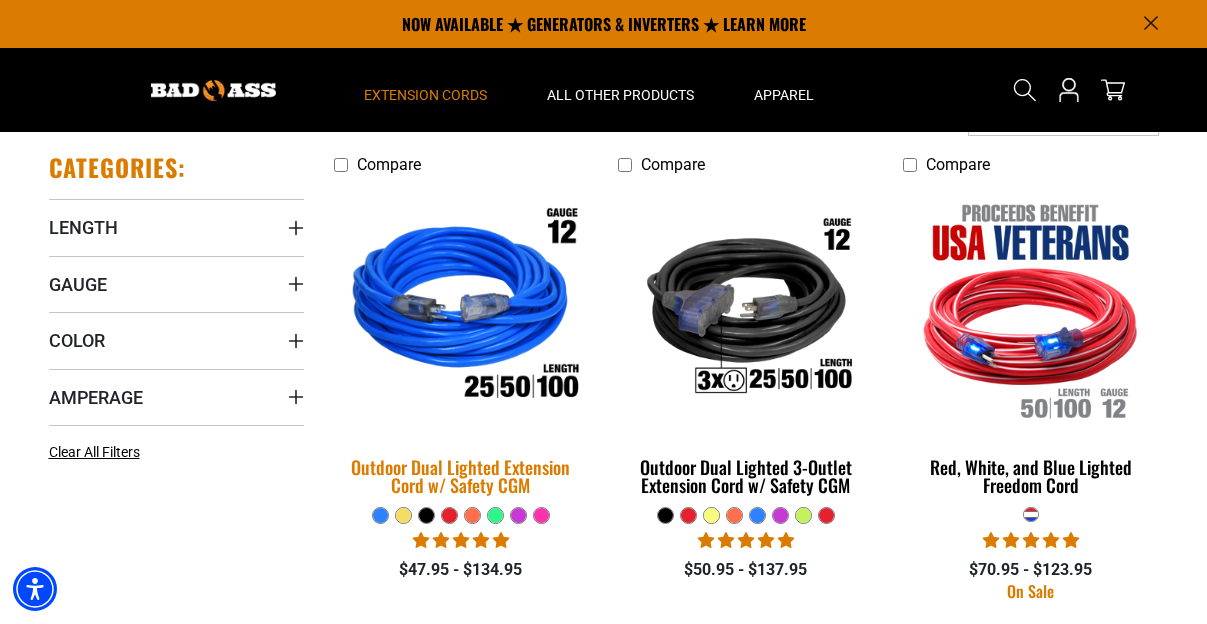 click on "Outdoor Dual Lighted Extension Cord w/ Safety CGM" at bounding box center (461, 476) 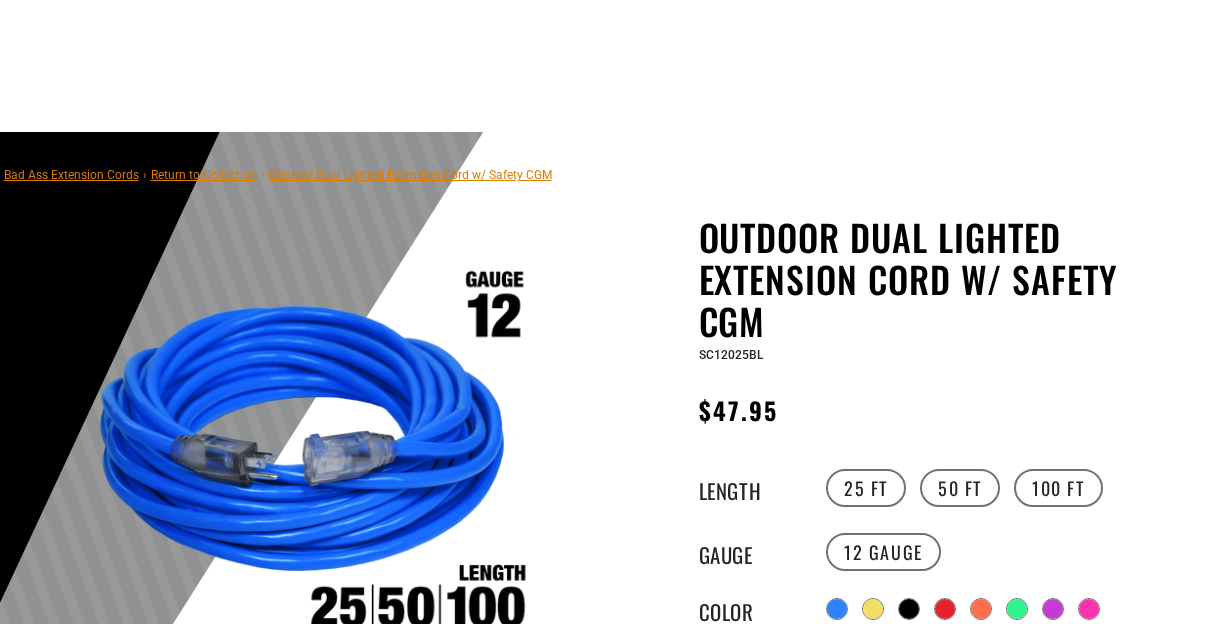 scroll, scrollTop: 274, scrollLeft: 0, axis: vertical 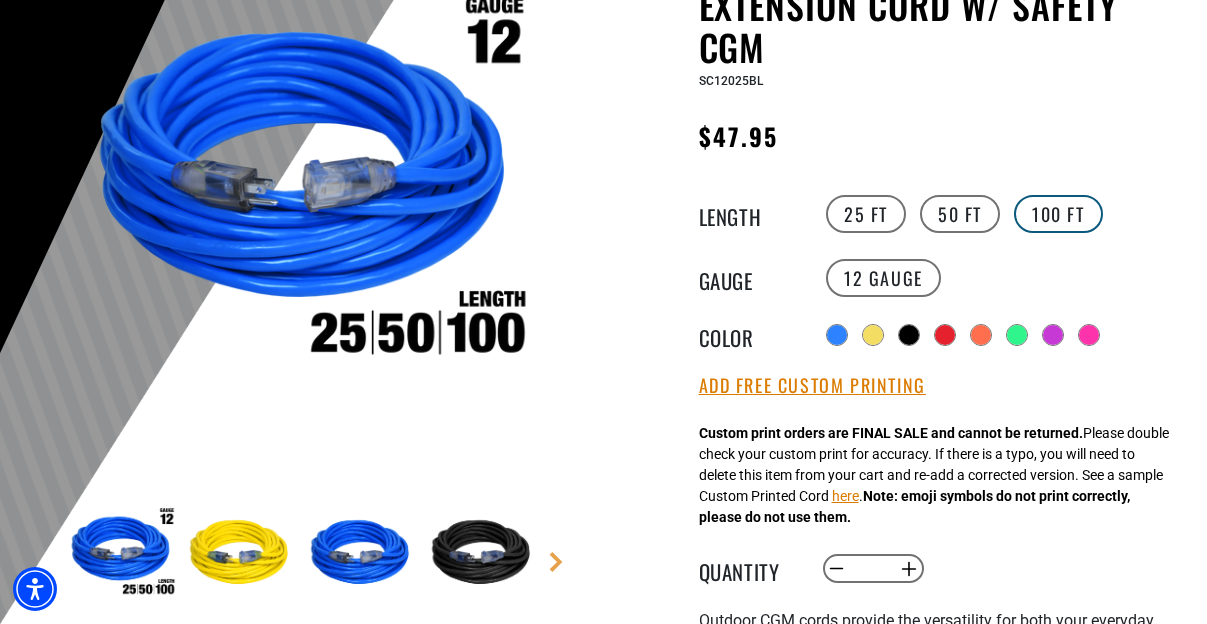 click on "100 FT" at bounding box center [1058, 214] 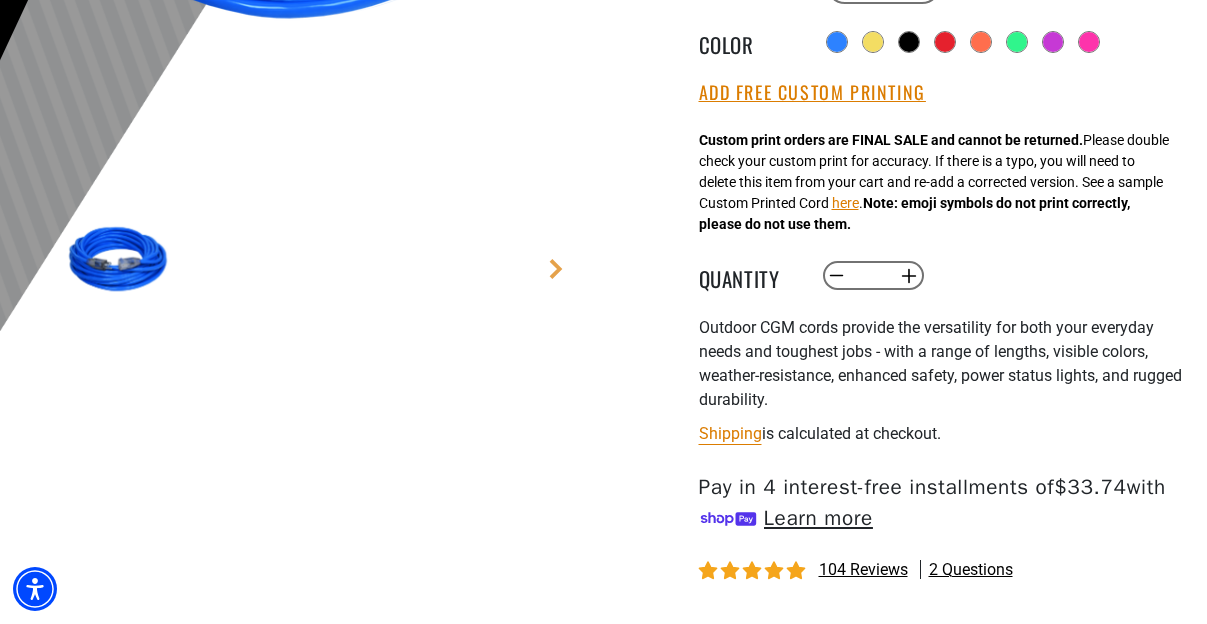 scroll, scrollTop: 843, scrollLeft: 0, axis: vertical 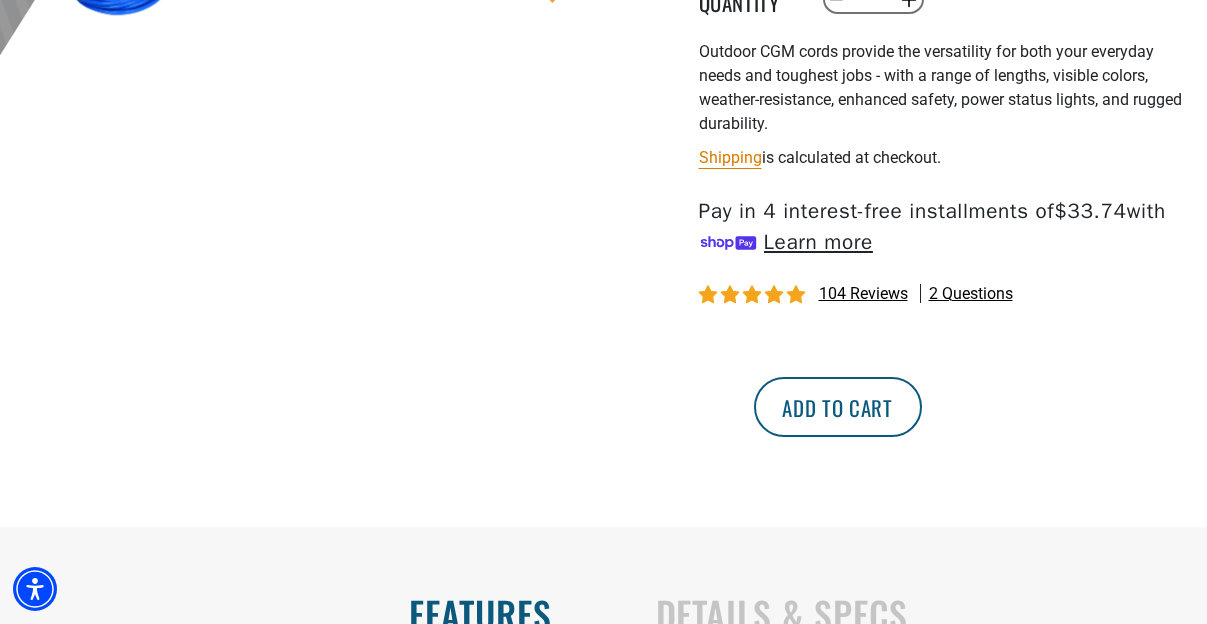 click on "Add to cart" at bounding box center (838, 407) 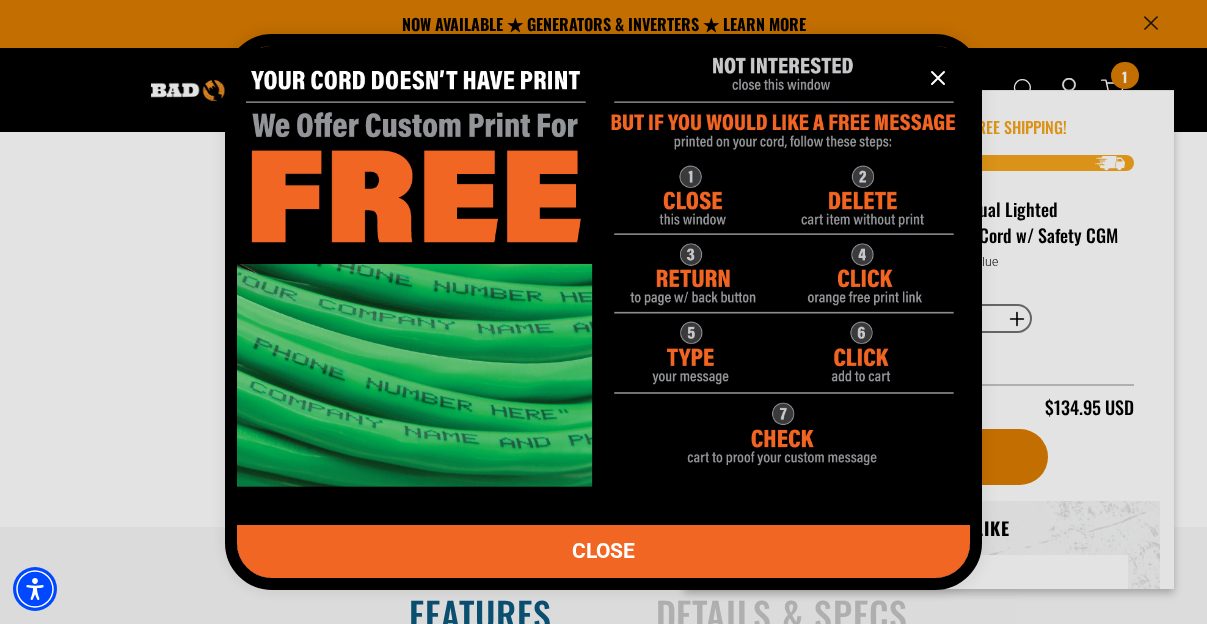 click 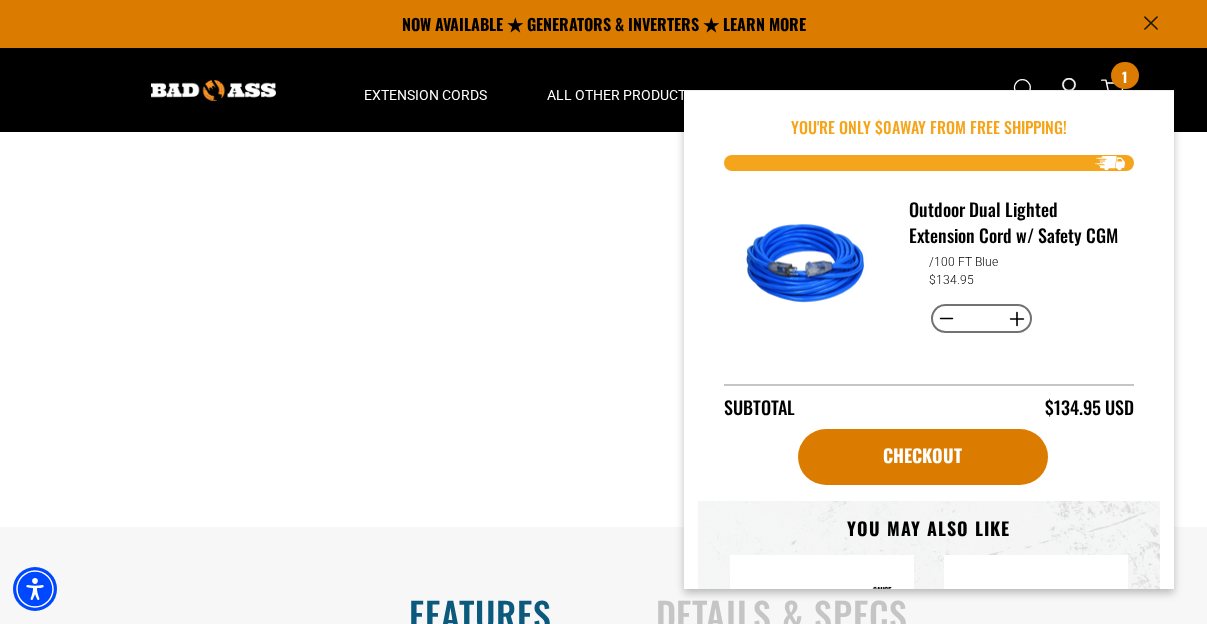 click on "Outdoor Dual Lighted Extension Cord w/ Safety CGM
Outdoor Dual Lighted Extension Cord w/ Safety CGM
SC12100BL
Regular price
$134.95
Regular price
Sale price
134.95
Unit price
/
per
Sale
Sold out
Length" at bounding box center [904, -50] 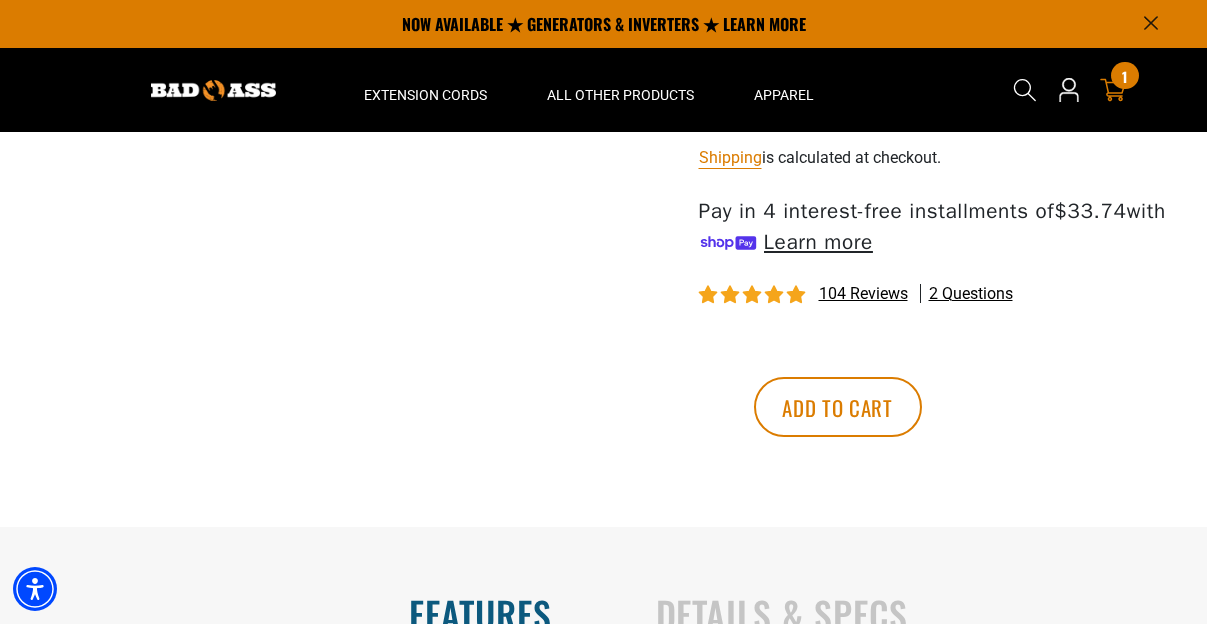 click on "1 1 item" at bounding box center (1124, 75) 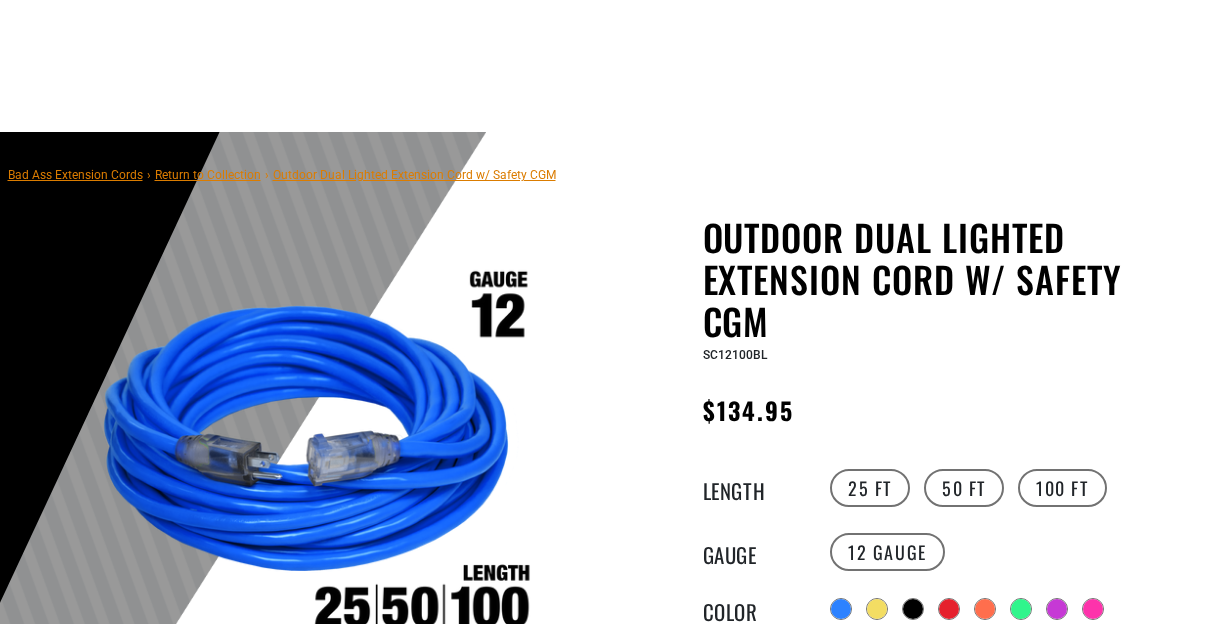 scroll, scrollTop: 743, scrollLeft: 0, axis: vertical 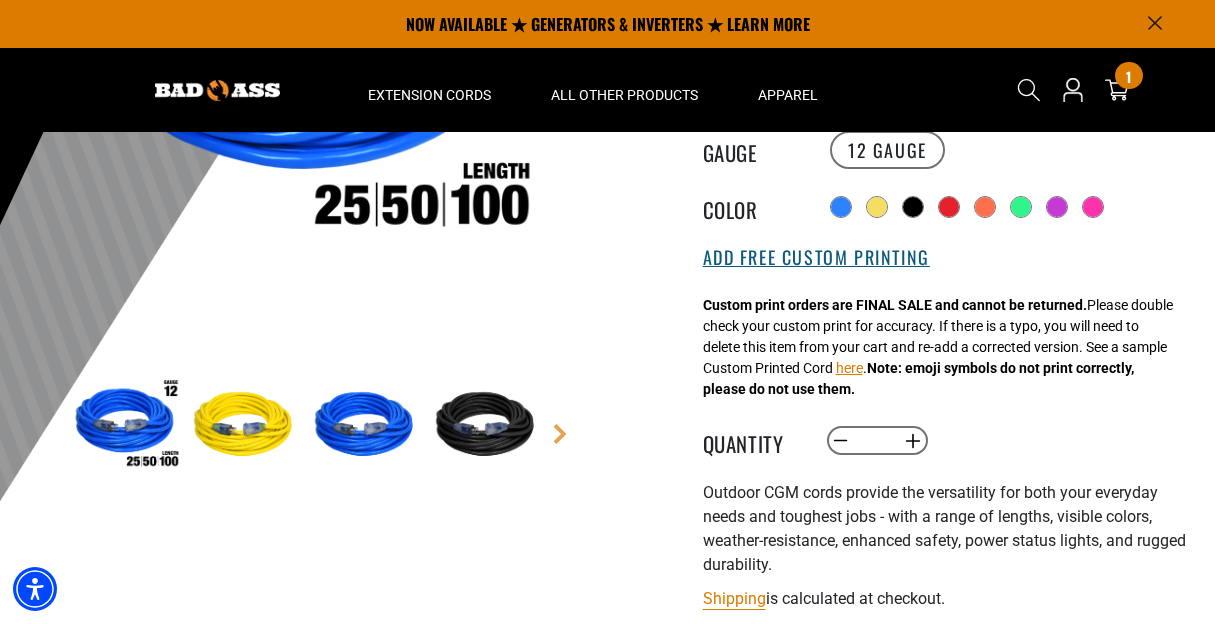 click on "Add Free Custom Printing" at bounding box center [816, 258] 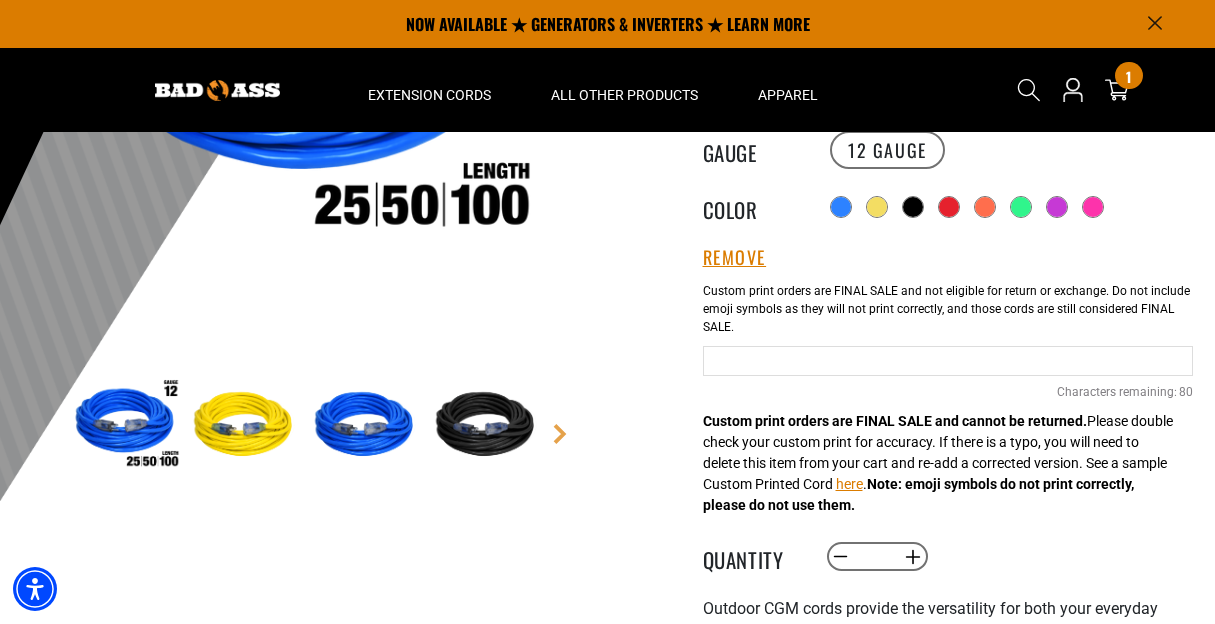 click at bounding box center (948, 361) 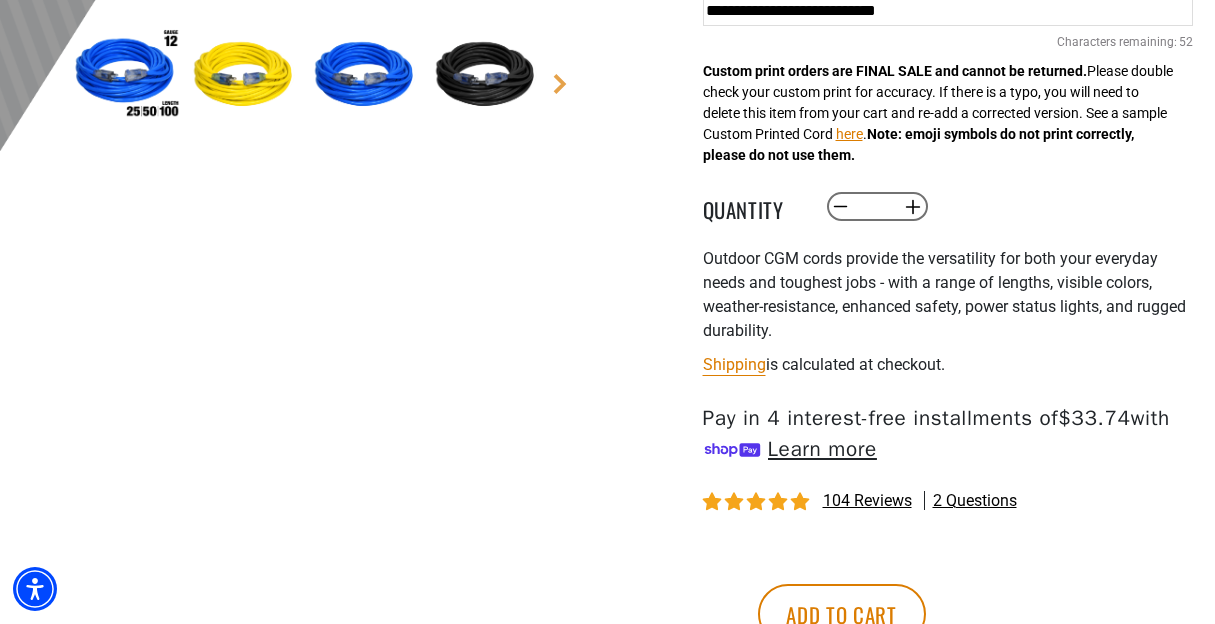 scroll, scrollTop: 901, scrollLeft: 0, axis: vertical 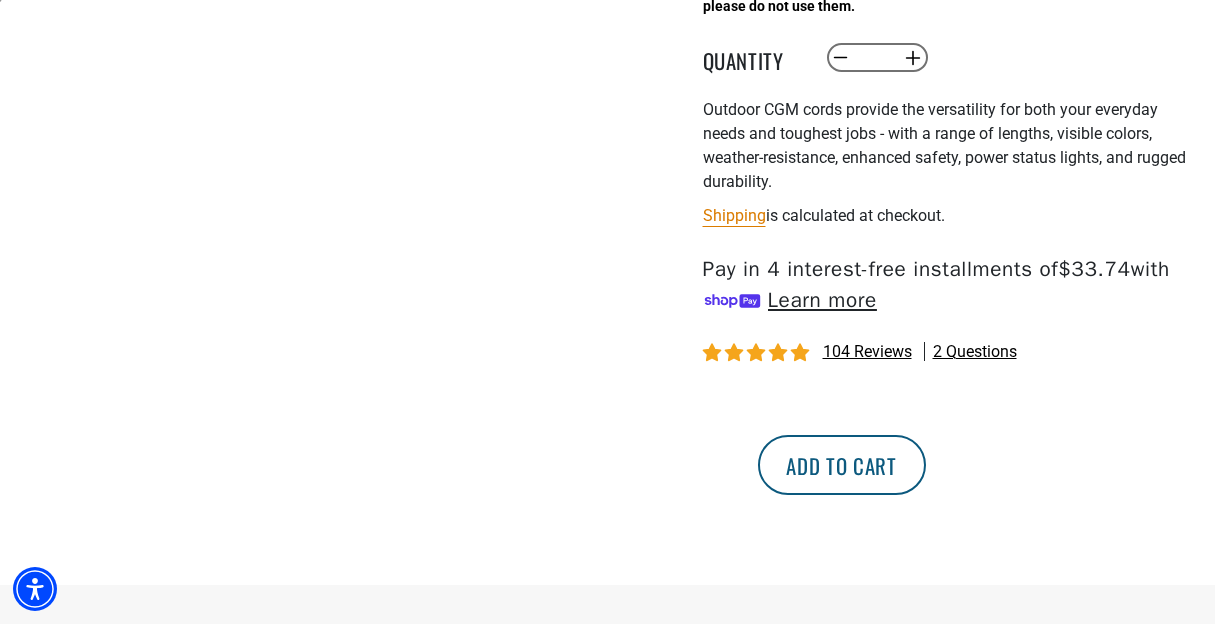 type on "**********" 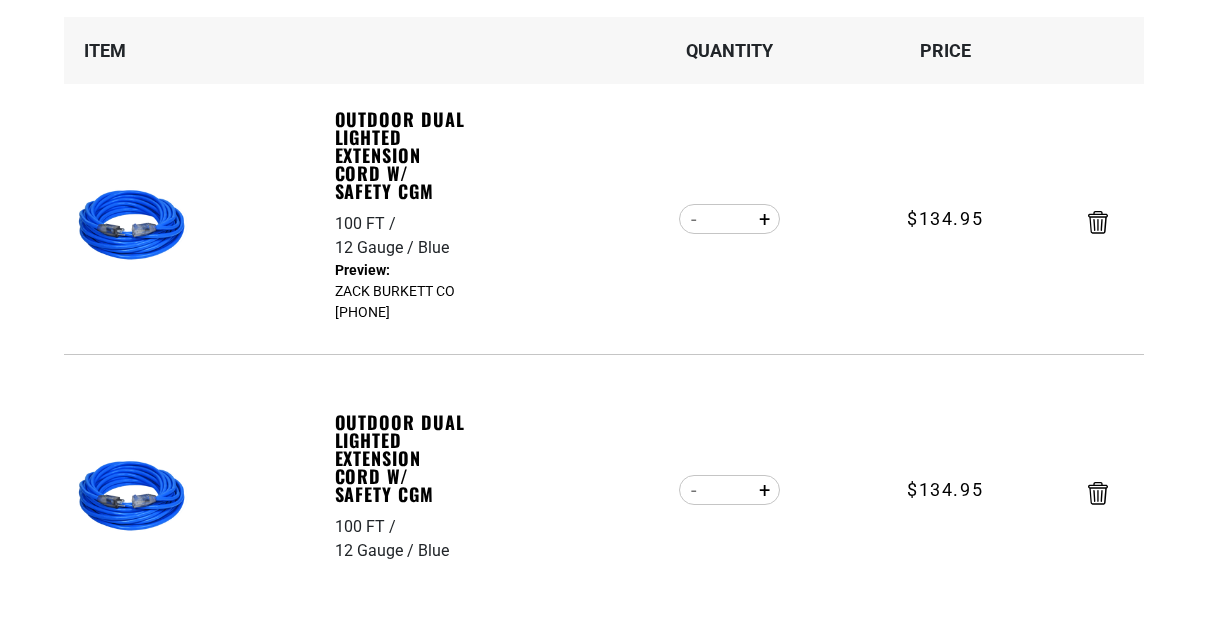 scroll, scrollTop: 324, scrollLeft: 0, axis: vertical 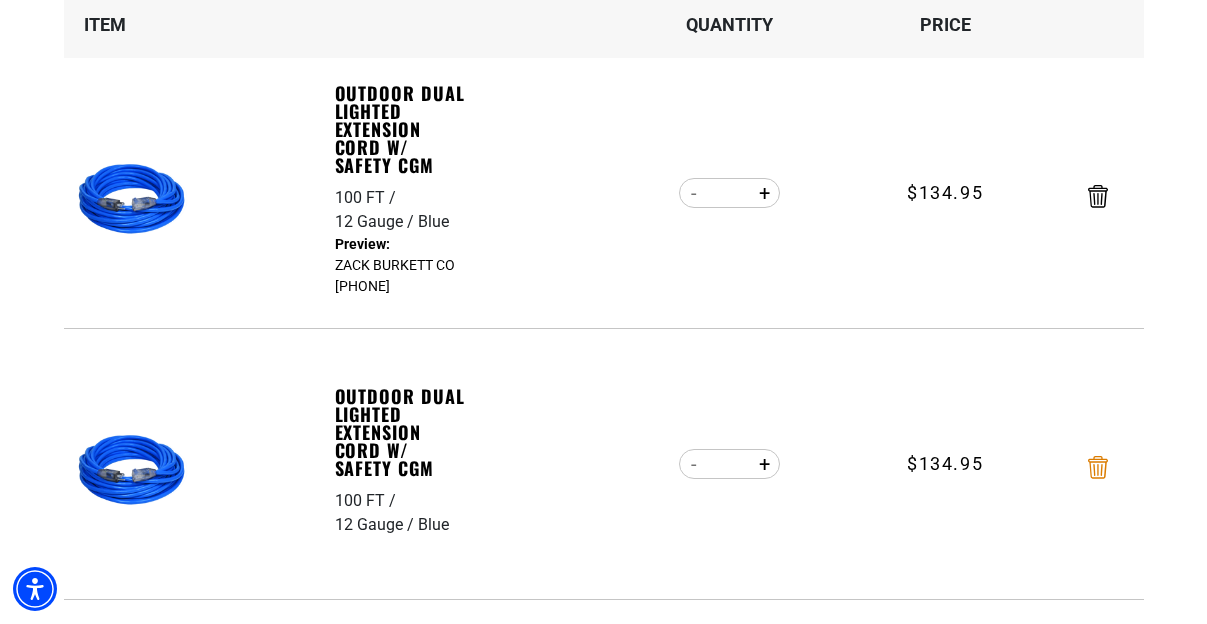 click 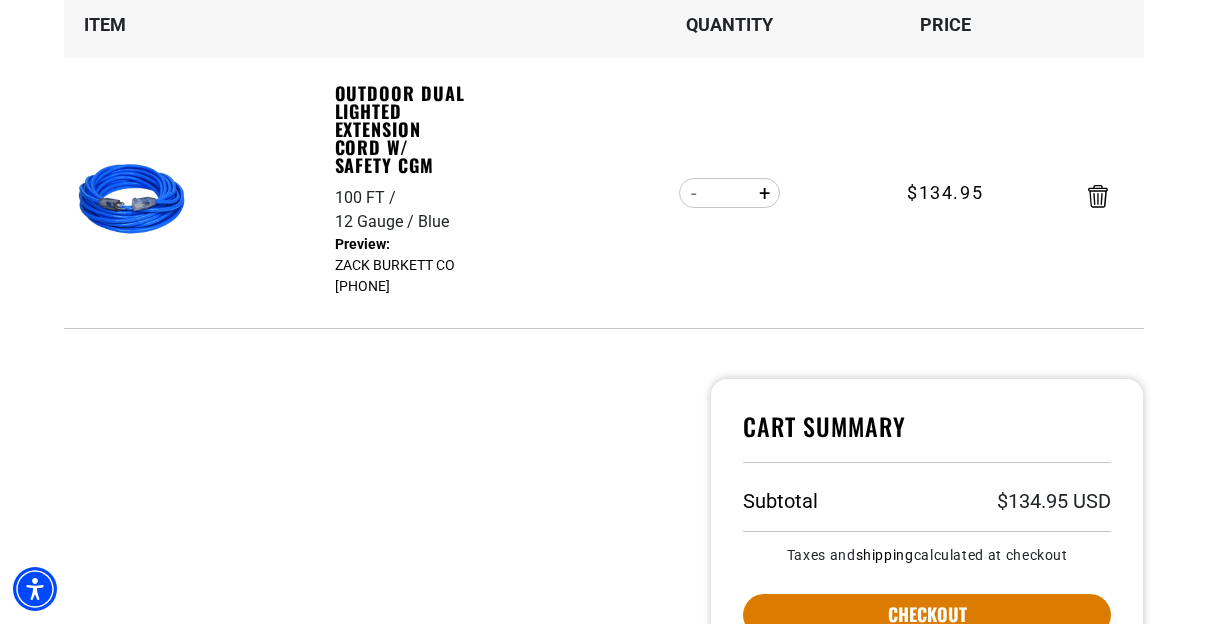 scroll, scrollTop: 489, scrollLeft: 0, axis: vertical 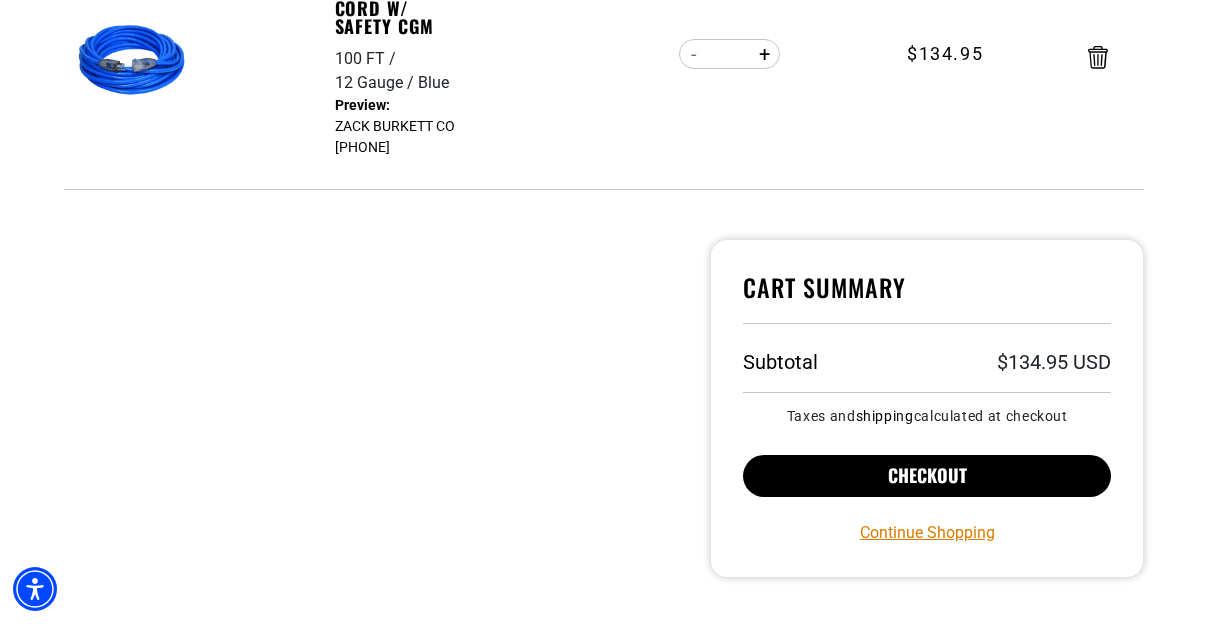 click on "Checkout" at bounding box center (927, 476) 